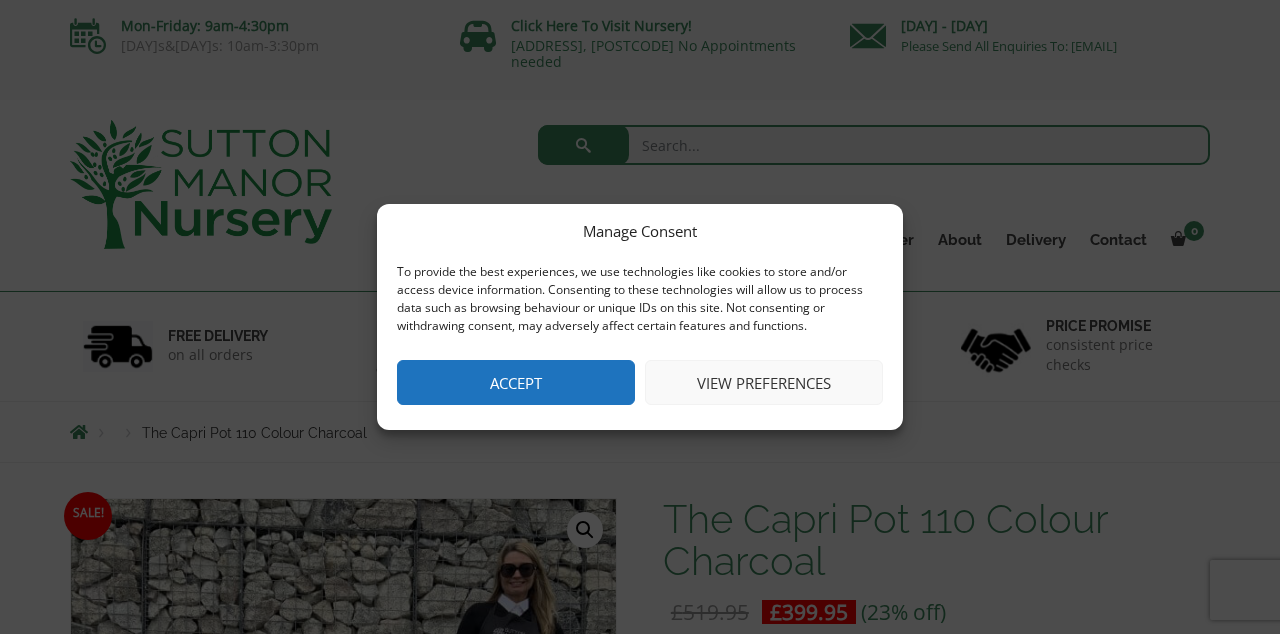 scroll, scrollTop: 0, scrollLeft: 0, axis: both 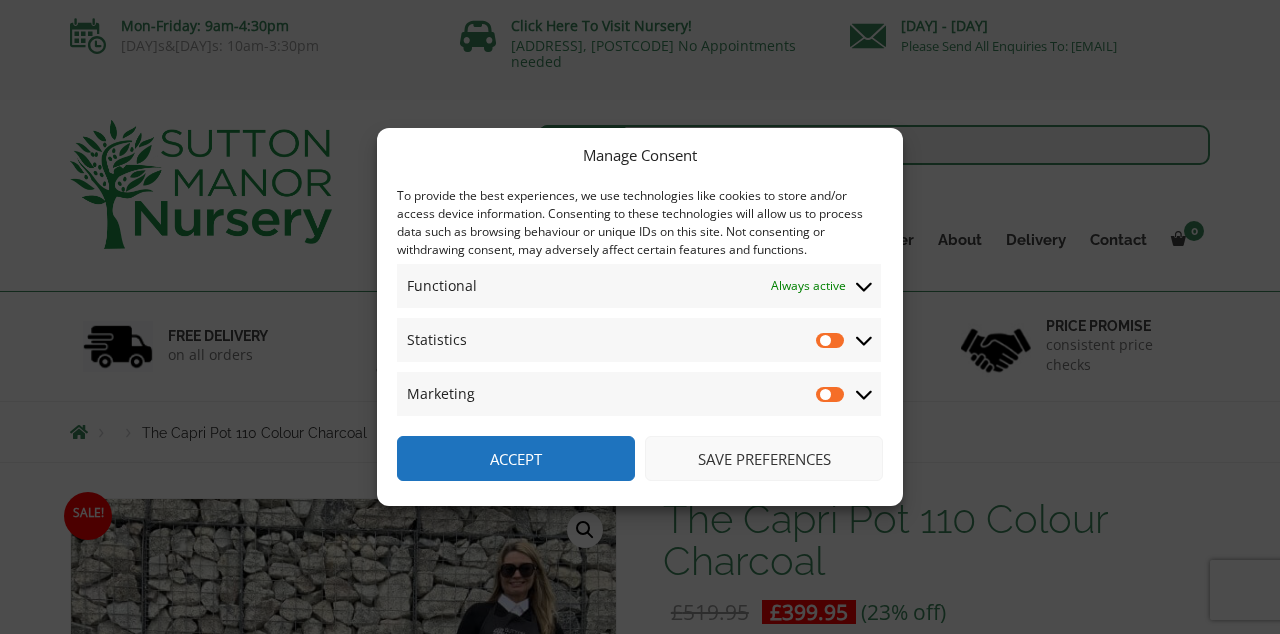 click on "Statistics
Statistics" at bounding box center [639, 340] 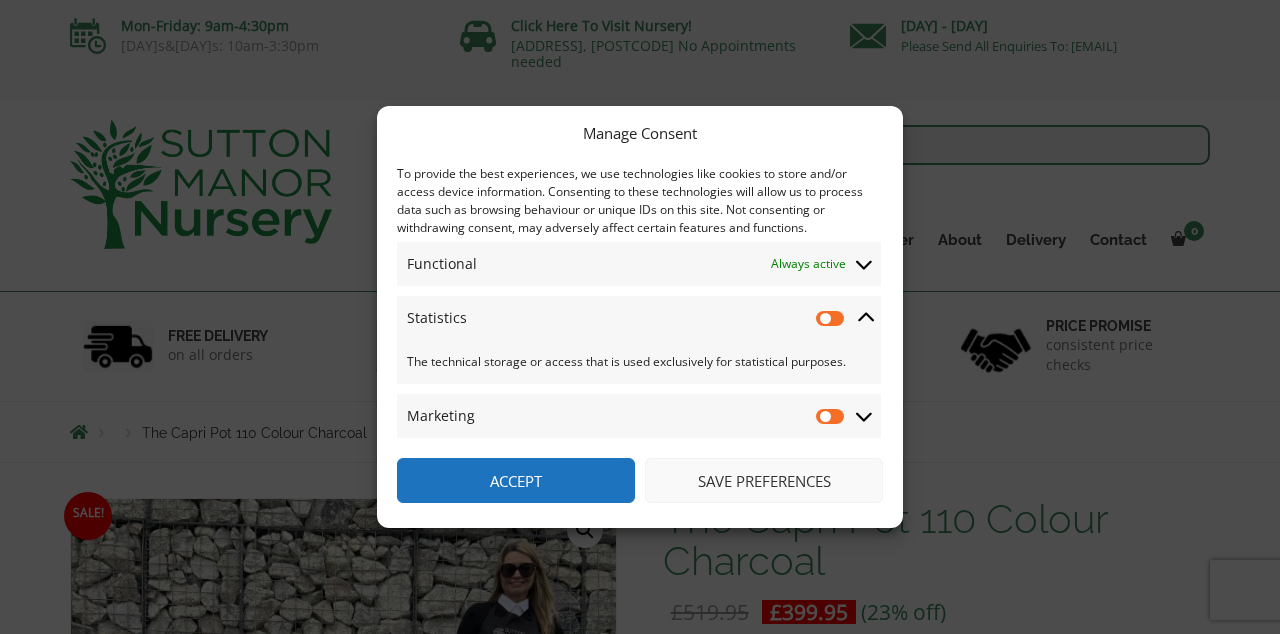 click on "Marketing
Marketing" at bounding box center [639, 416] 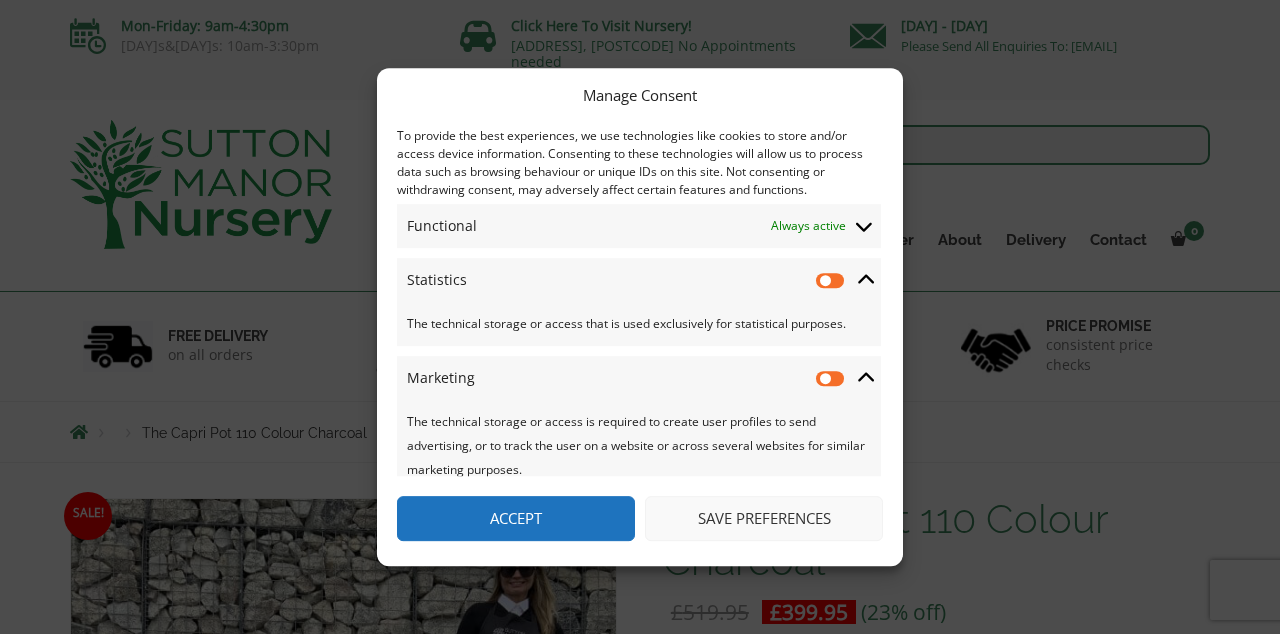 click on "Save preferences" at bounding box center [764, 518] 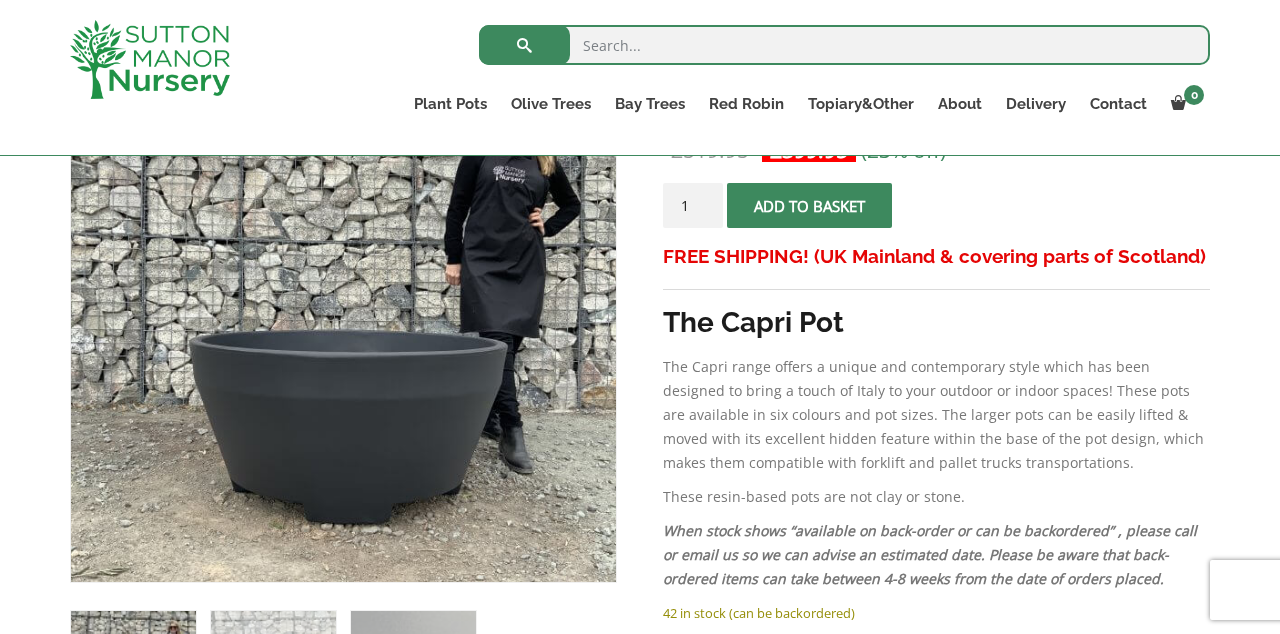 scroll, scrollTop: 406, scrollLeft: 0, axis: vertical 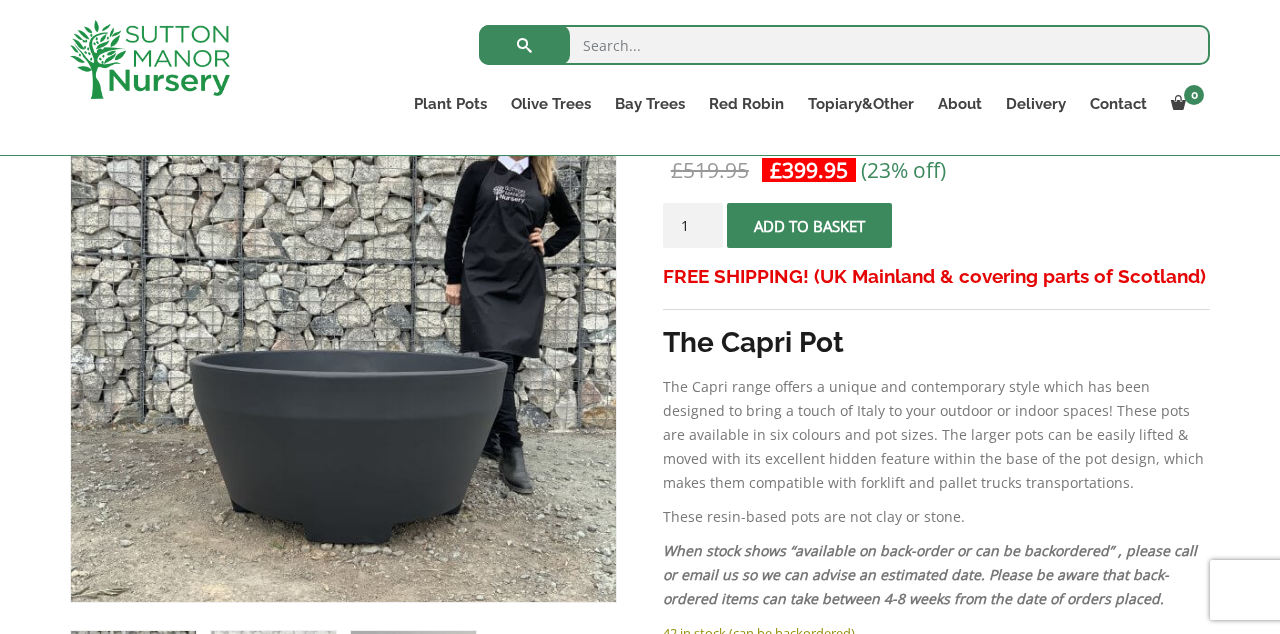 click on "Plant Pots" at bounding box center [450, 104] 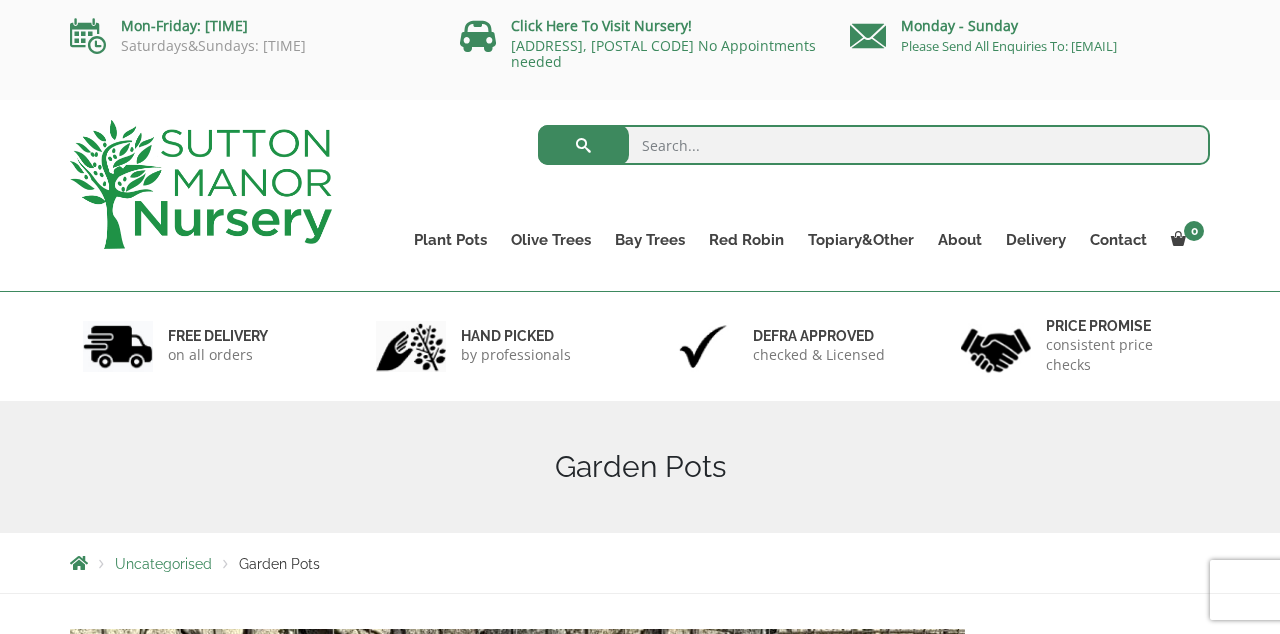 scroll, scrollTop: 0, scrollLeft: 0, axis: both 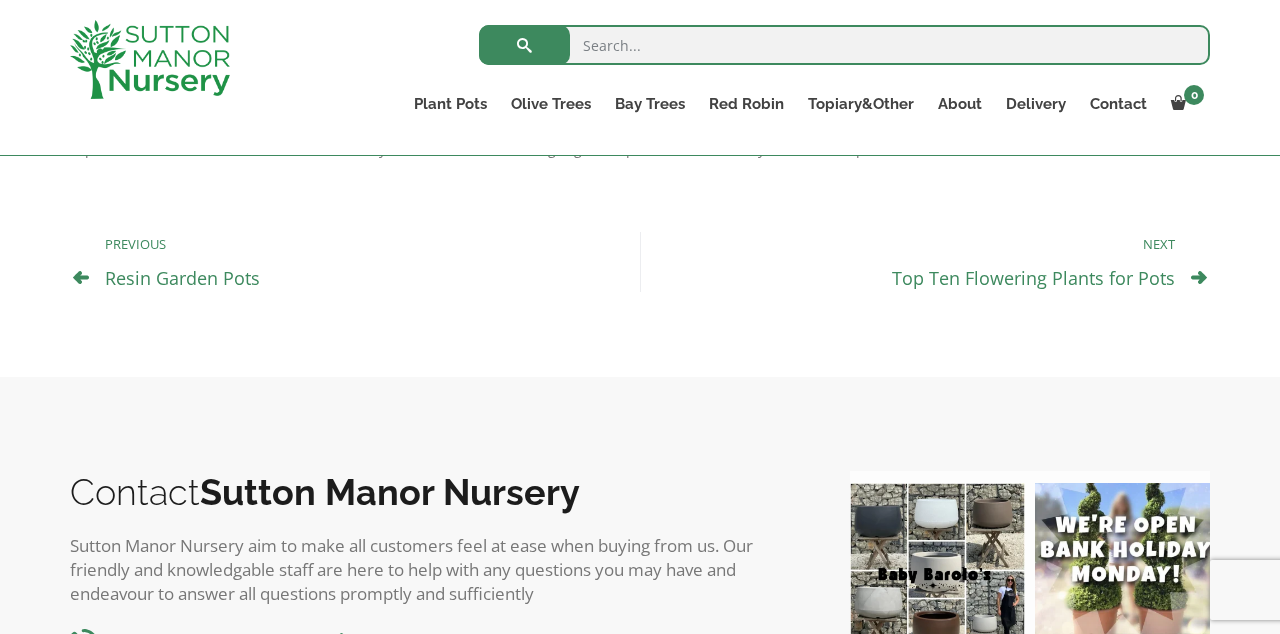 click on "Resin Garden Pots" at bounding box center [182, 278] 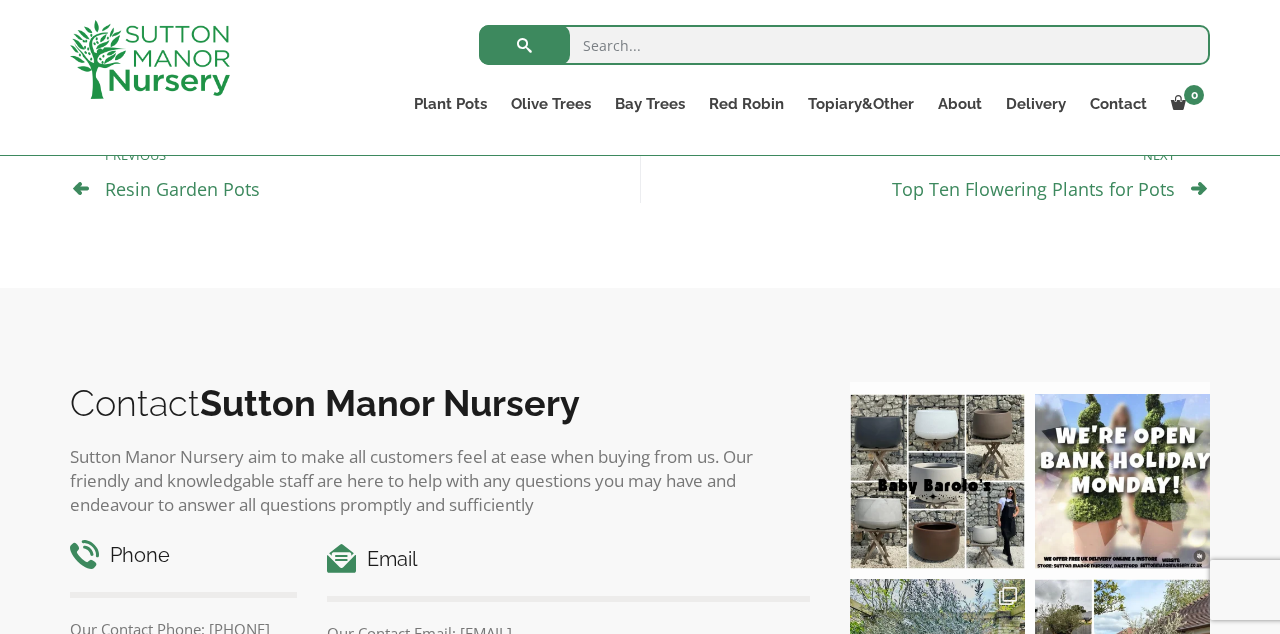 scroll, scrollTop: 1355, scrollLeft: 0, axis: vertical 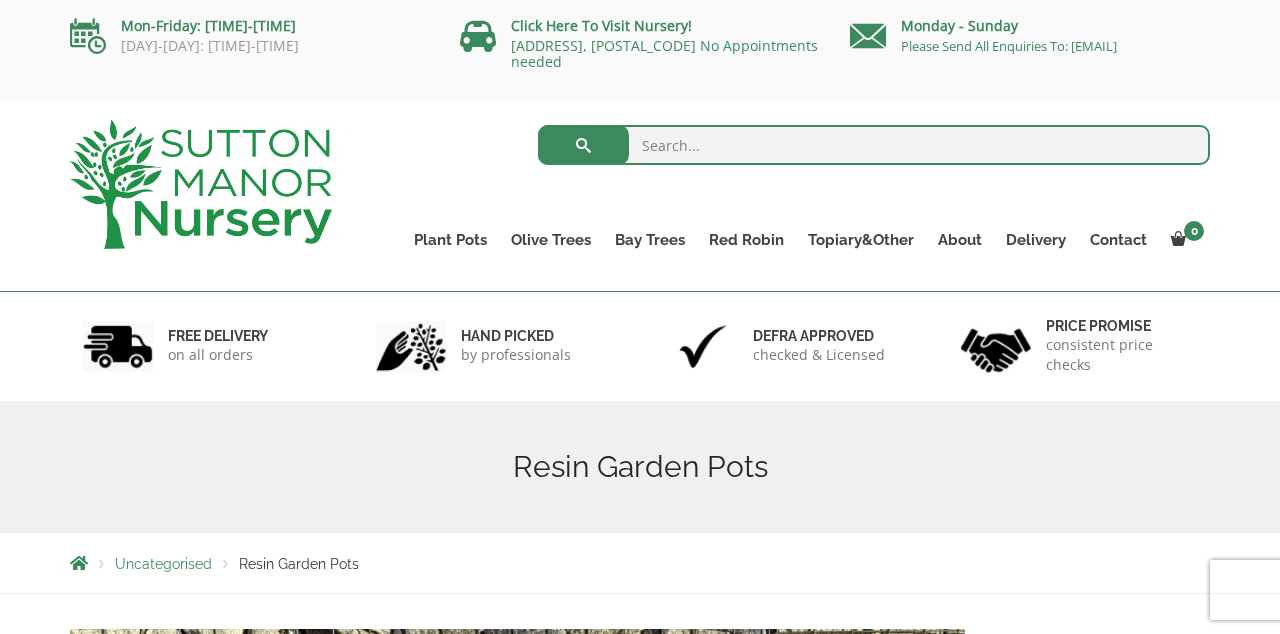 click at bounding box center [874, 145] 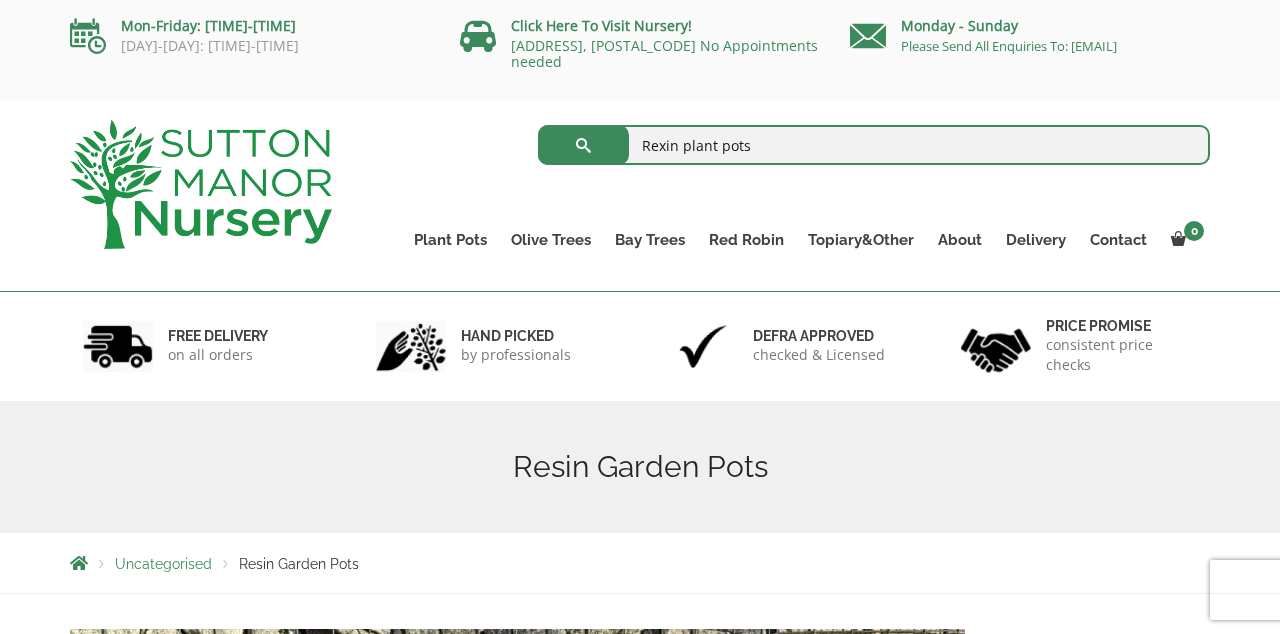 type on "Rexin plant pots" 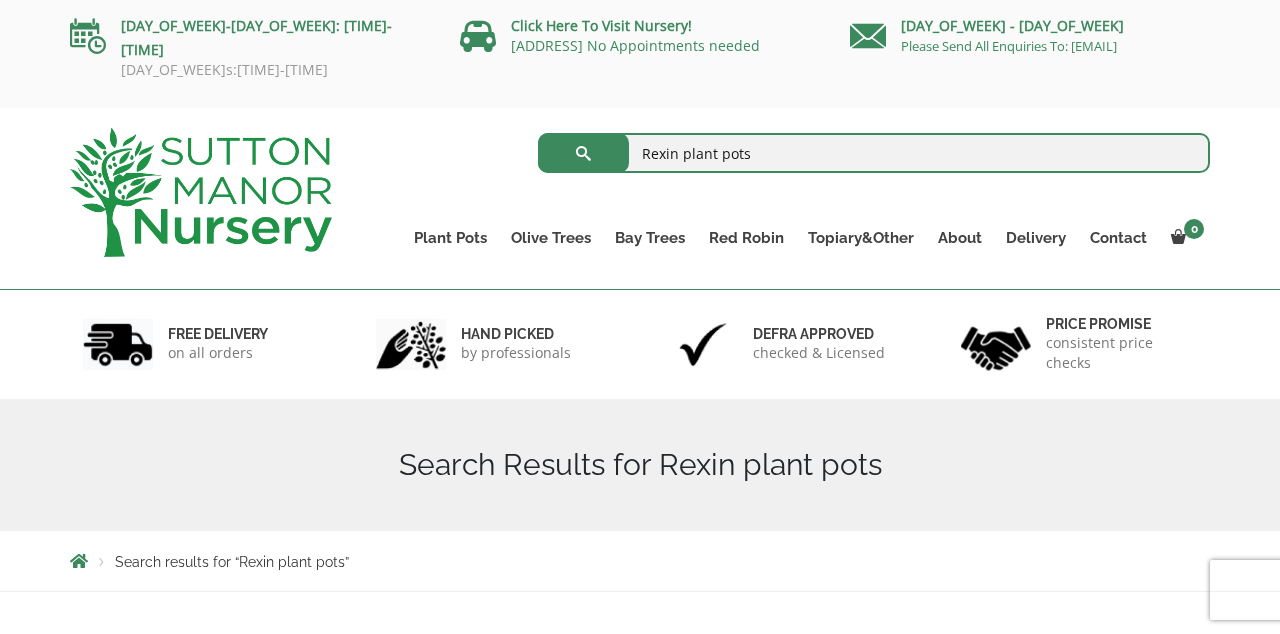 scroll, scrollTop: 0, scrollLeft: 0, axis: both 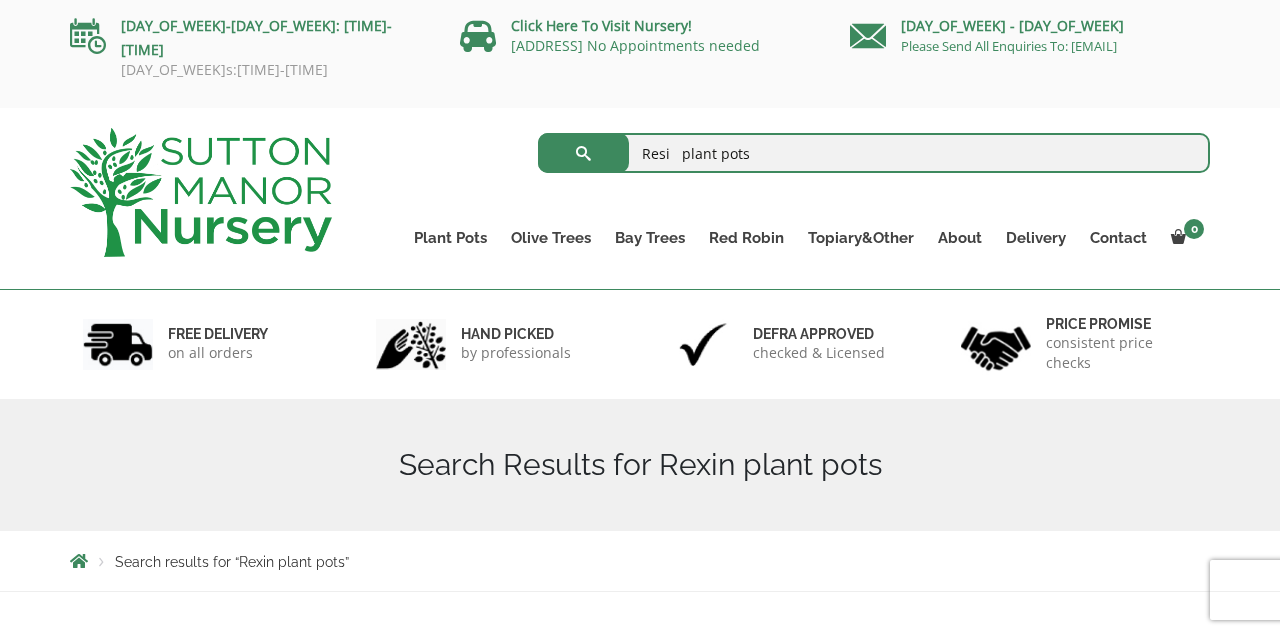 type on "Resi   plant pots" 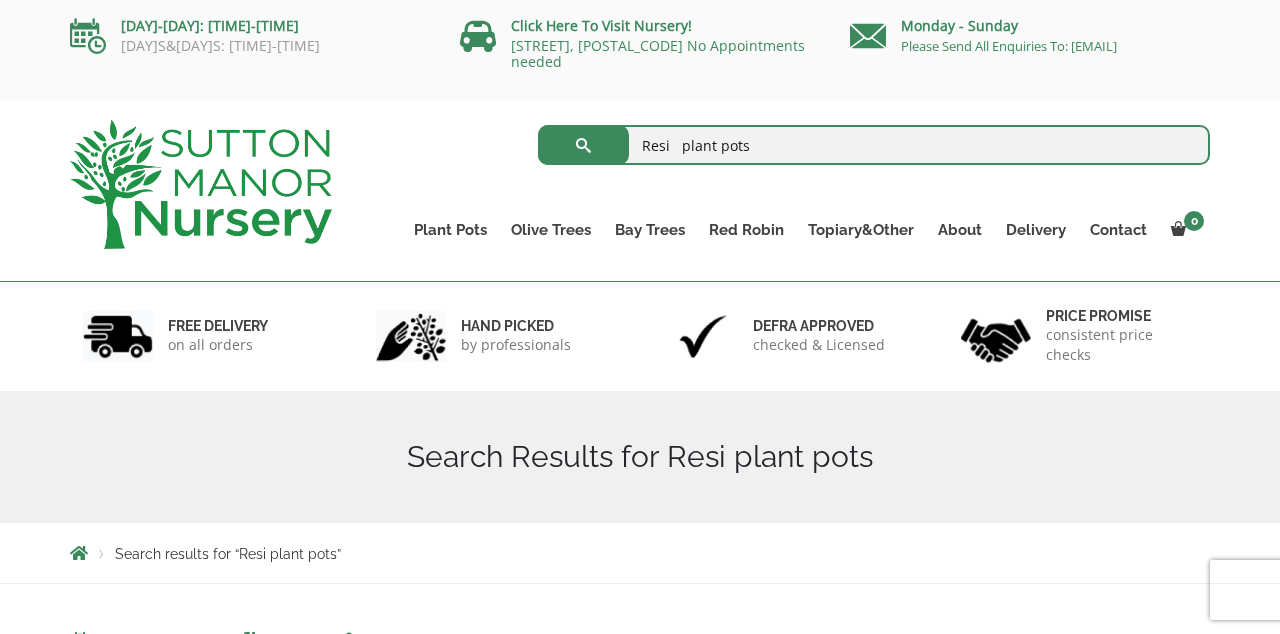 scroll, scrollTop: 0, scrollLeft: 0, axis: both 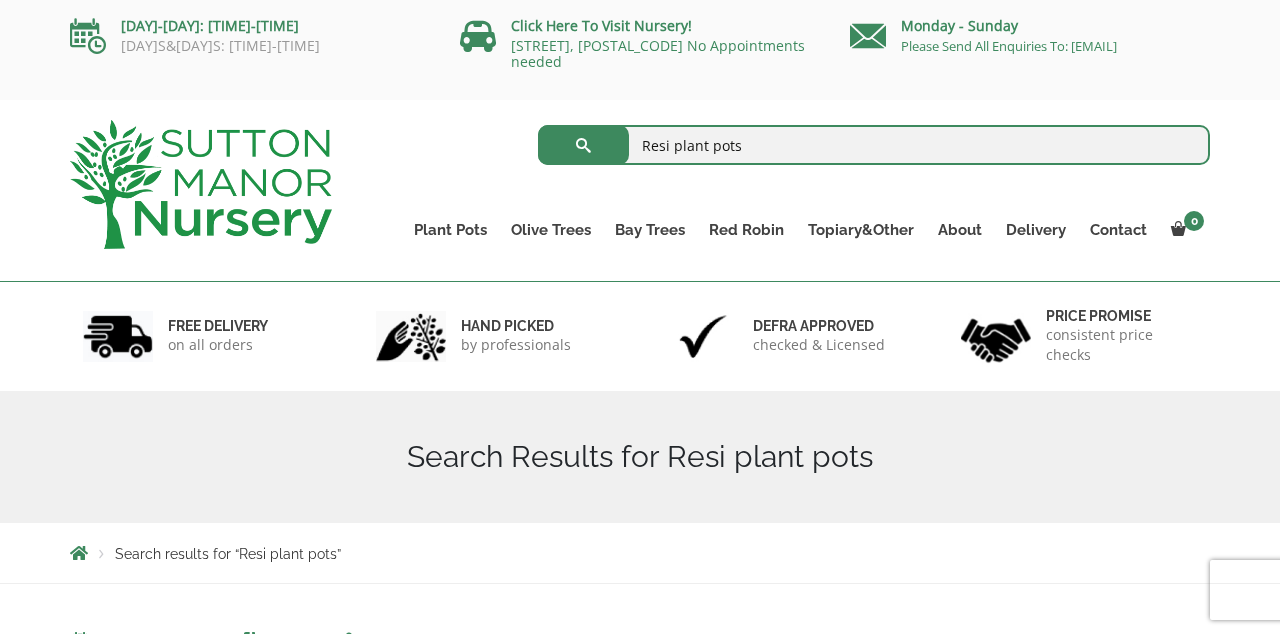 type on "Resin  plant pots" 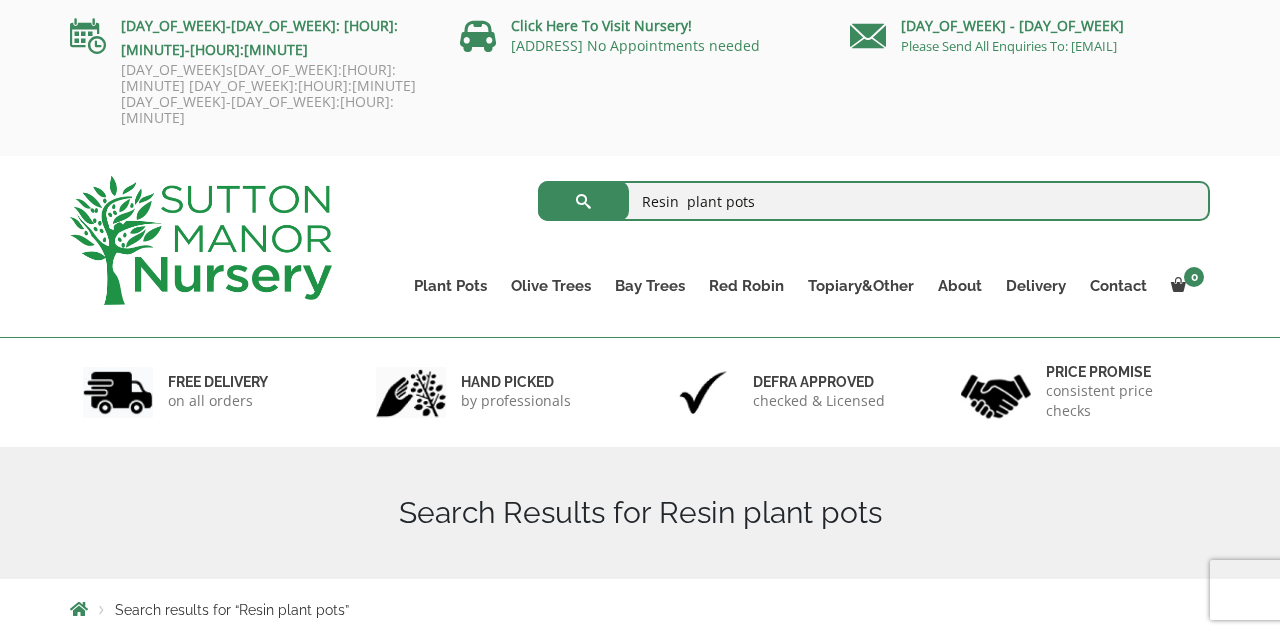scroll, scrollTop: 0, scrollLeft: 0, axis: both 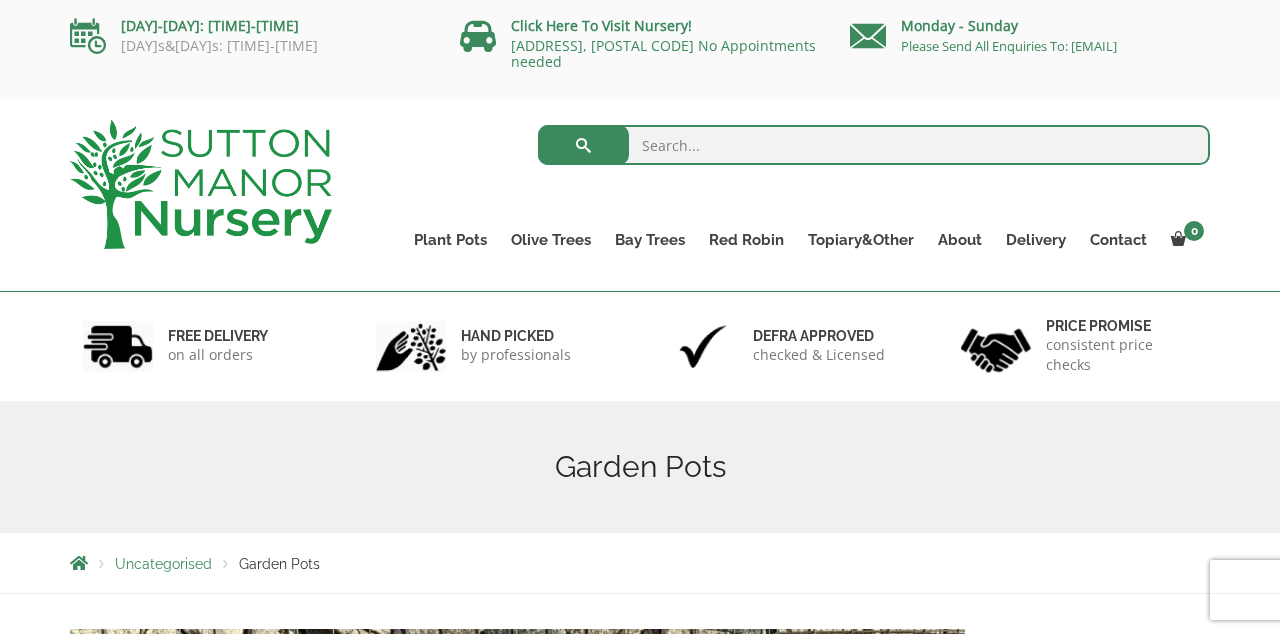click on "Plant Pots" at bounding box center (450, 240) 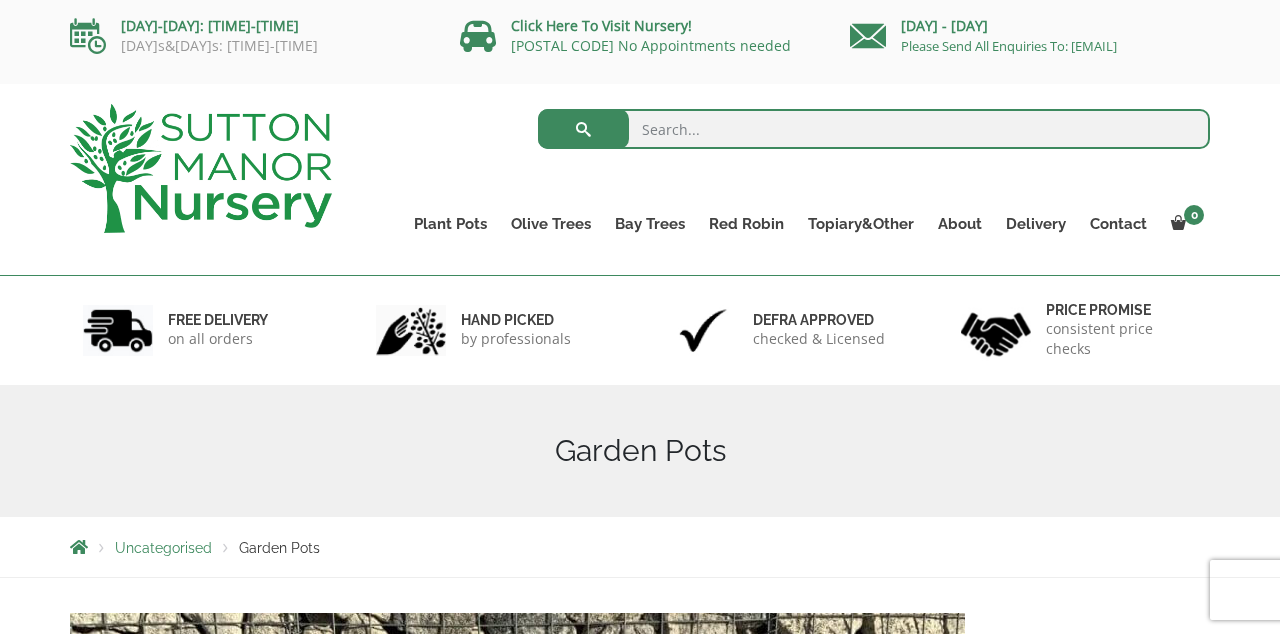 scroll, scrollTop: 0, scrollLeft: 0, axis: both 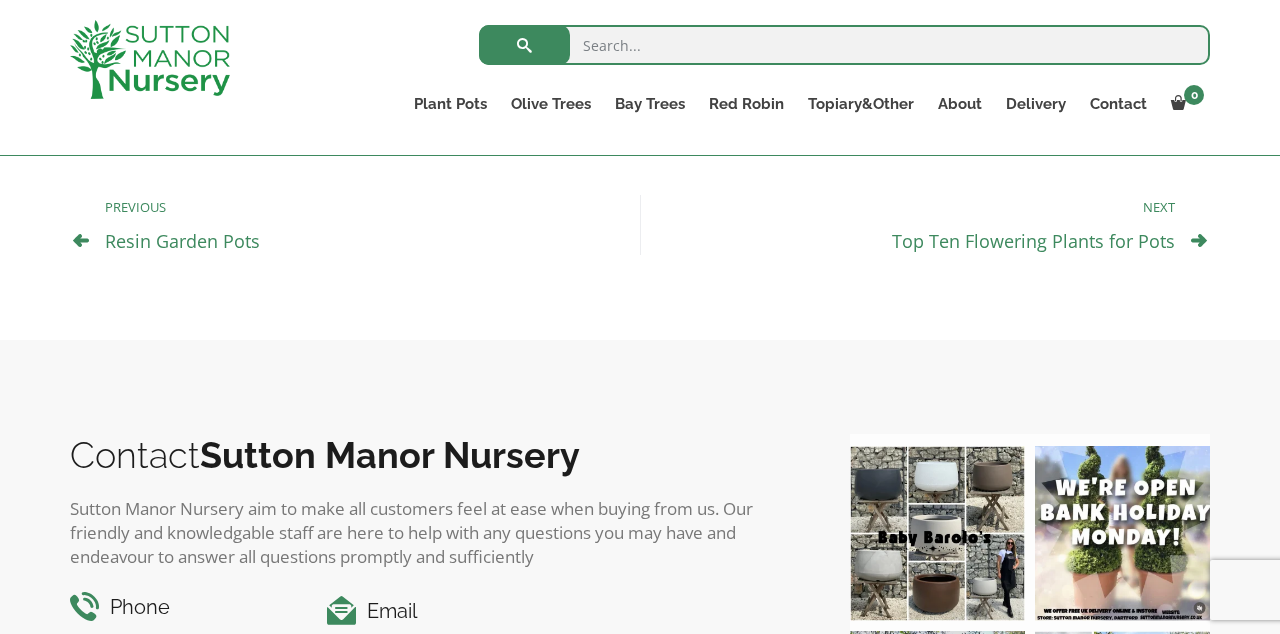 click on "Resin Garden Pots" at bounding box center (182, 241) 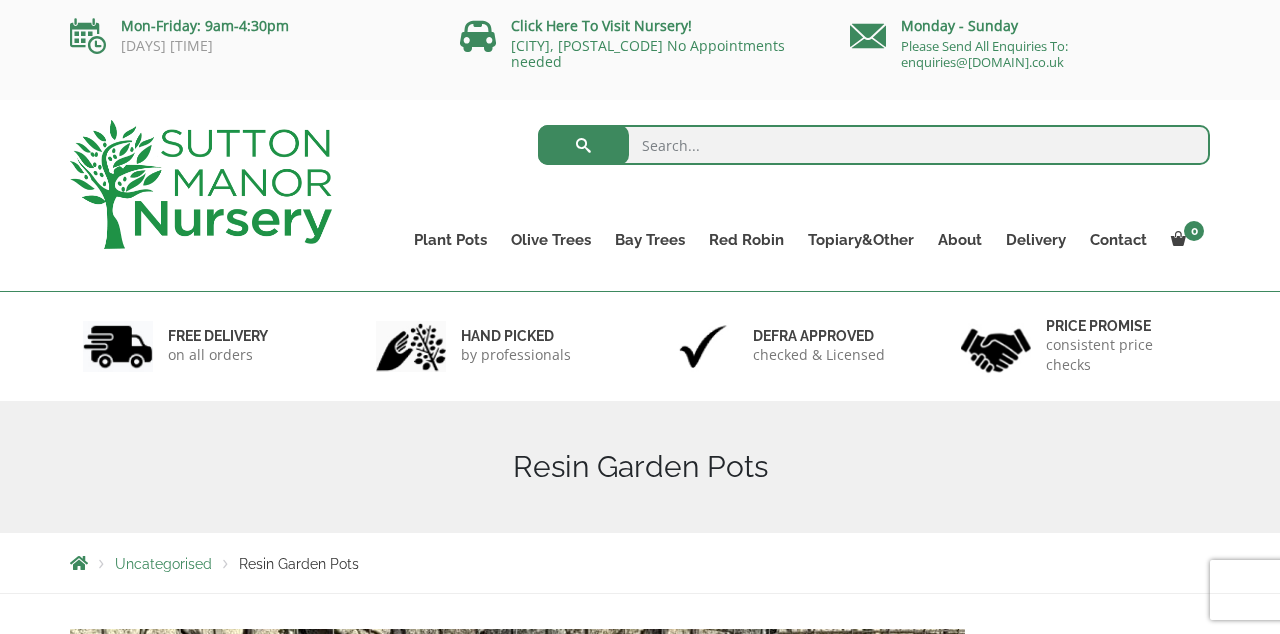 scroll, scrollTop: 0, scrollLeft: 0, axis: both 